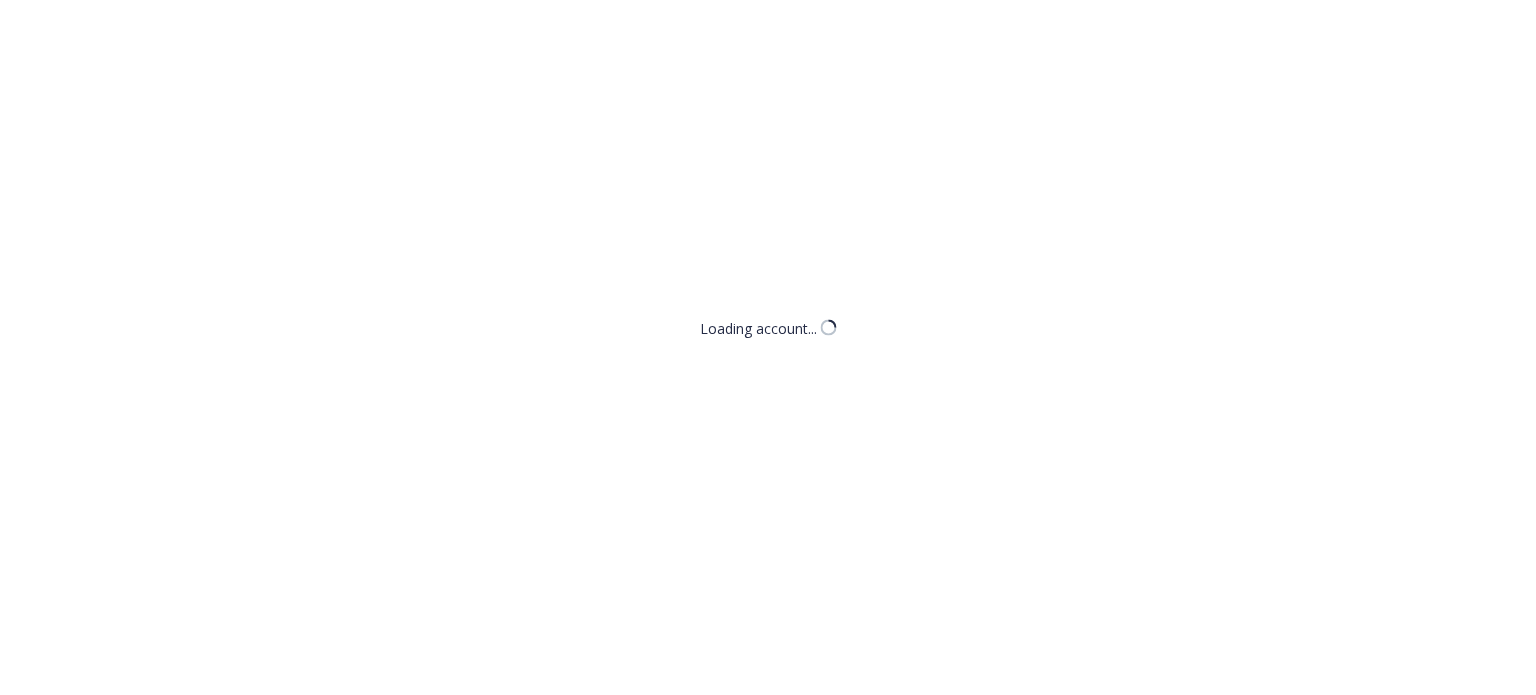 scroll, scrollTop: 0, scrollLeft: 0, axis: both 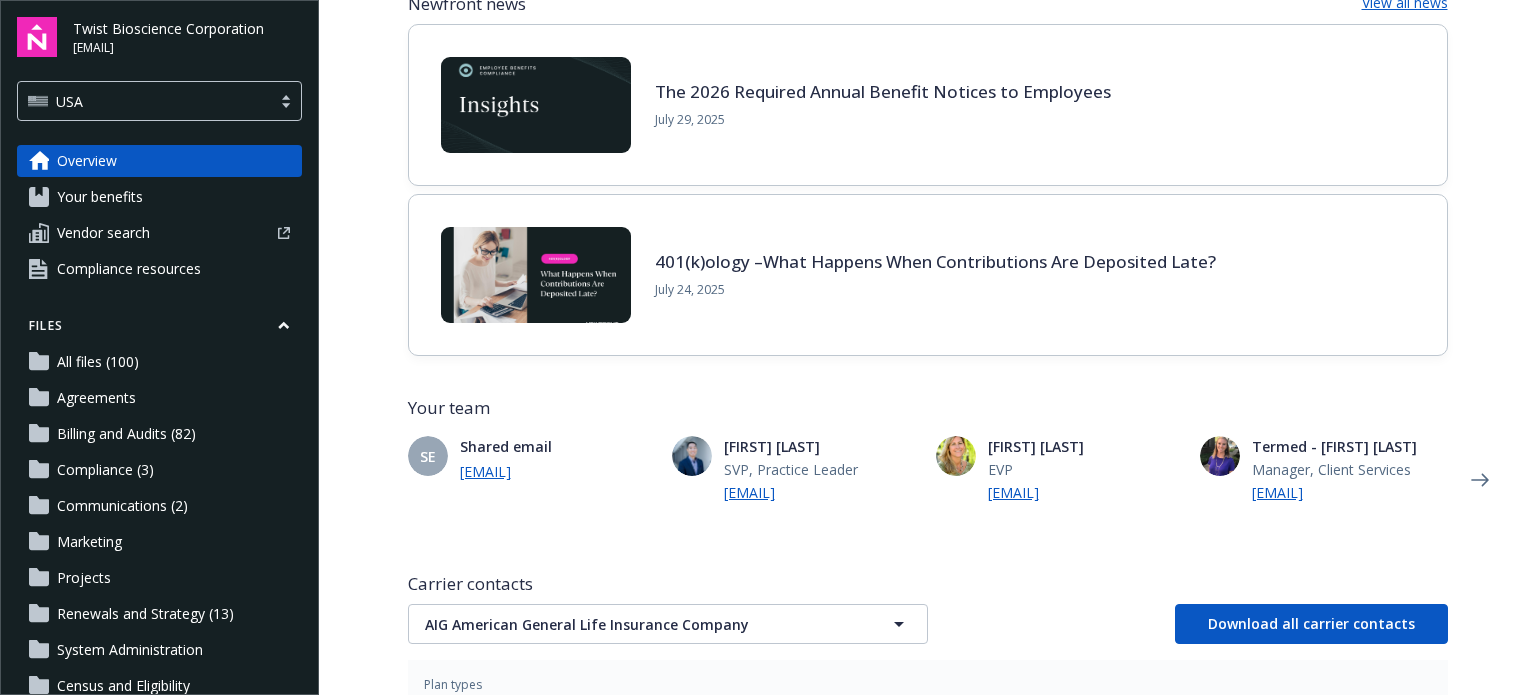 click on "401(k)ology –What Happens When Contributions Are Deposited Late?" at bounding box center (935, 261) 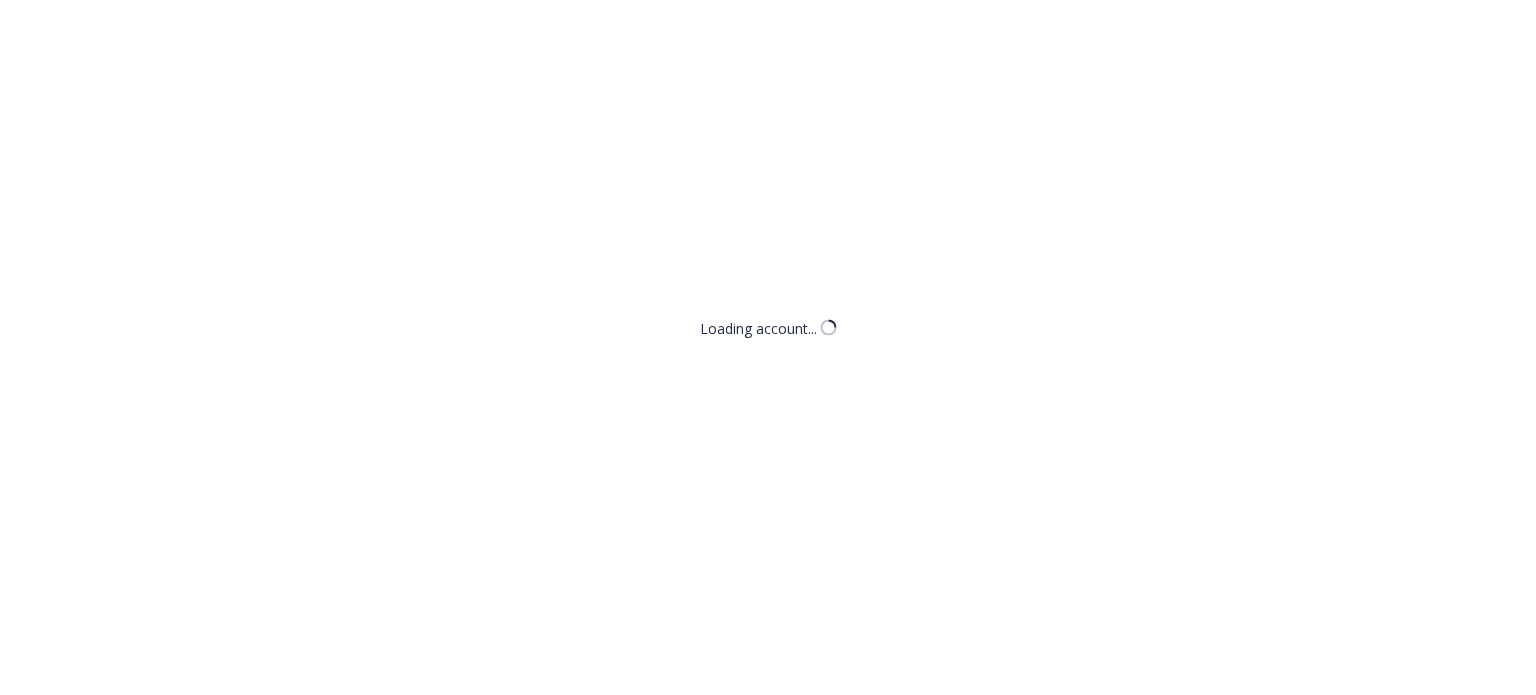 scroll, scrollTop: 0, scrollLeft: 0, axis: both 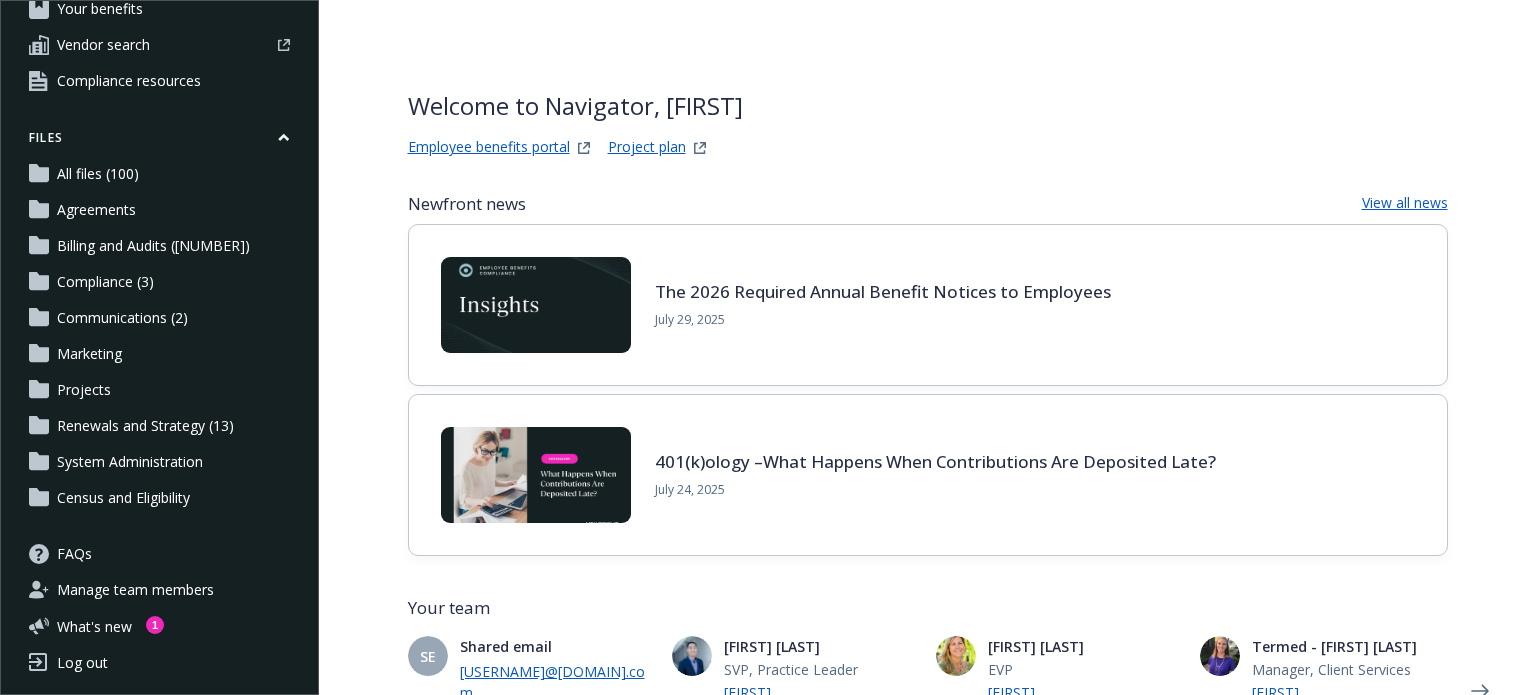 click on "All files (100)" at bounding box center (98, 174) 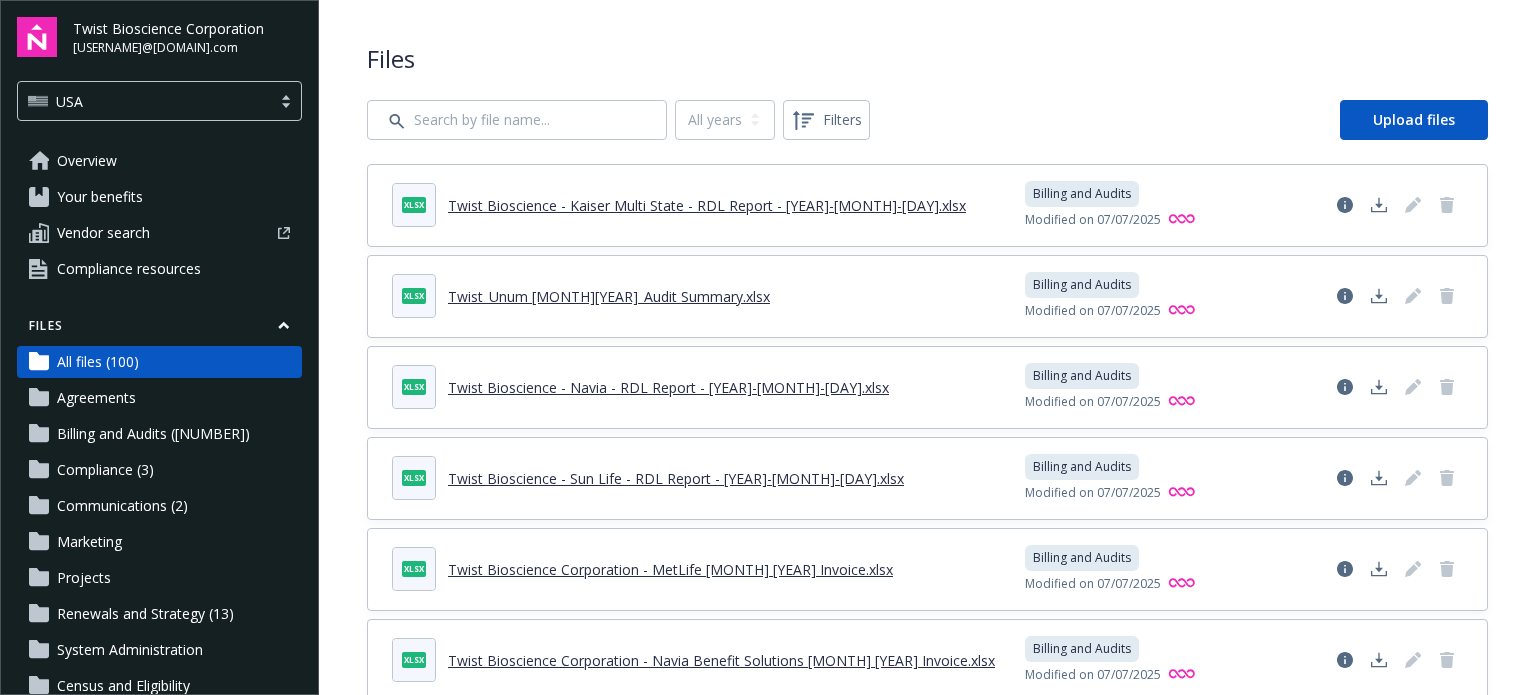 scroll, scrollTop: 0, scrollLeft: 0, axis: both 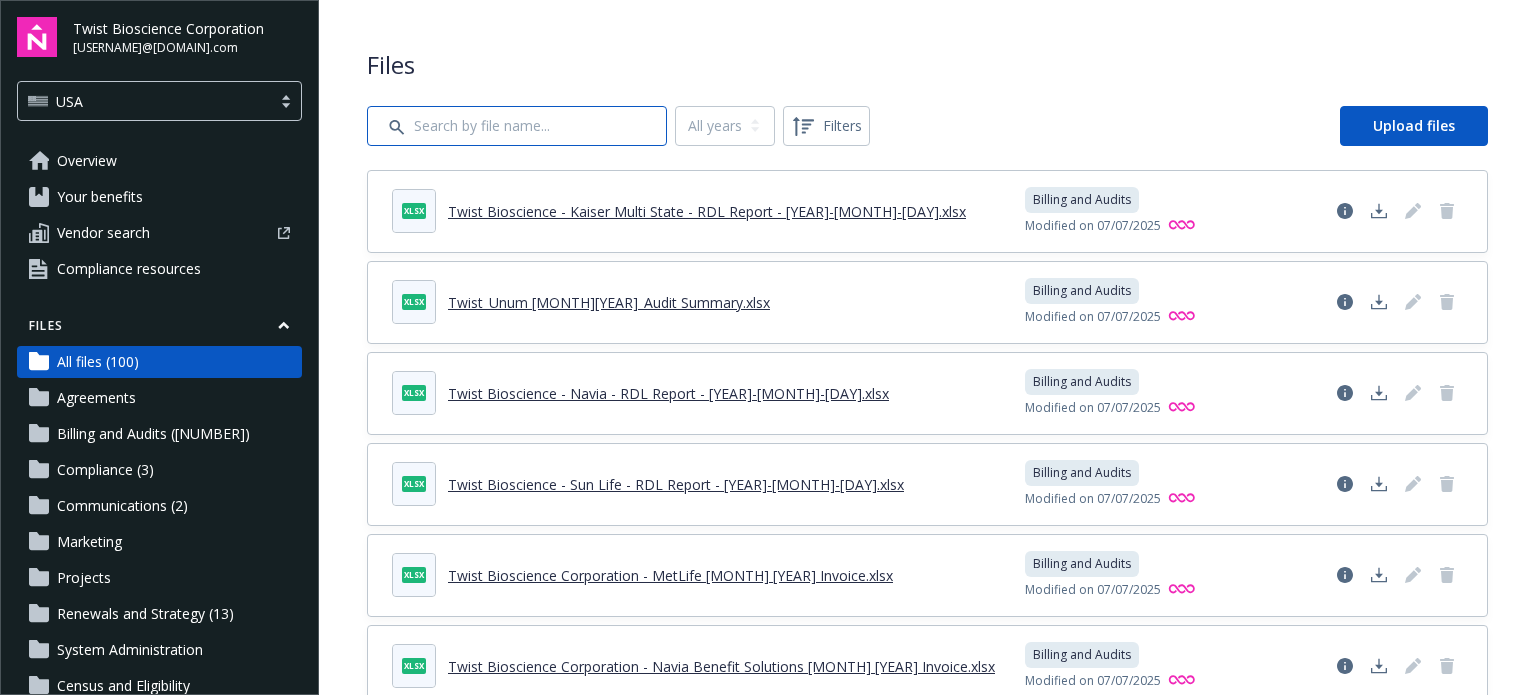 click at bounding box center [517, 126] 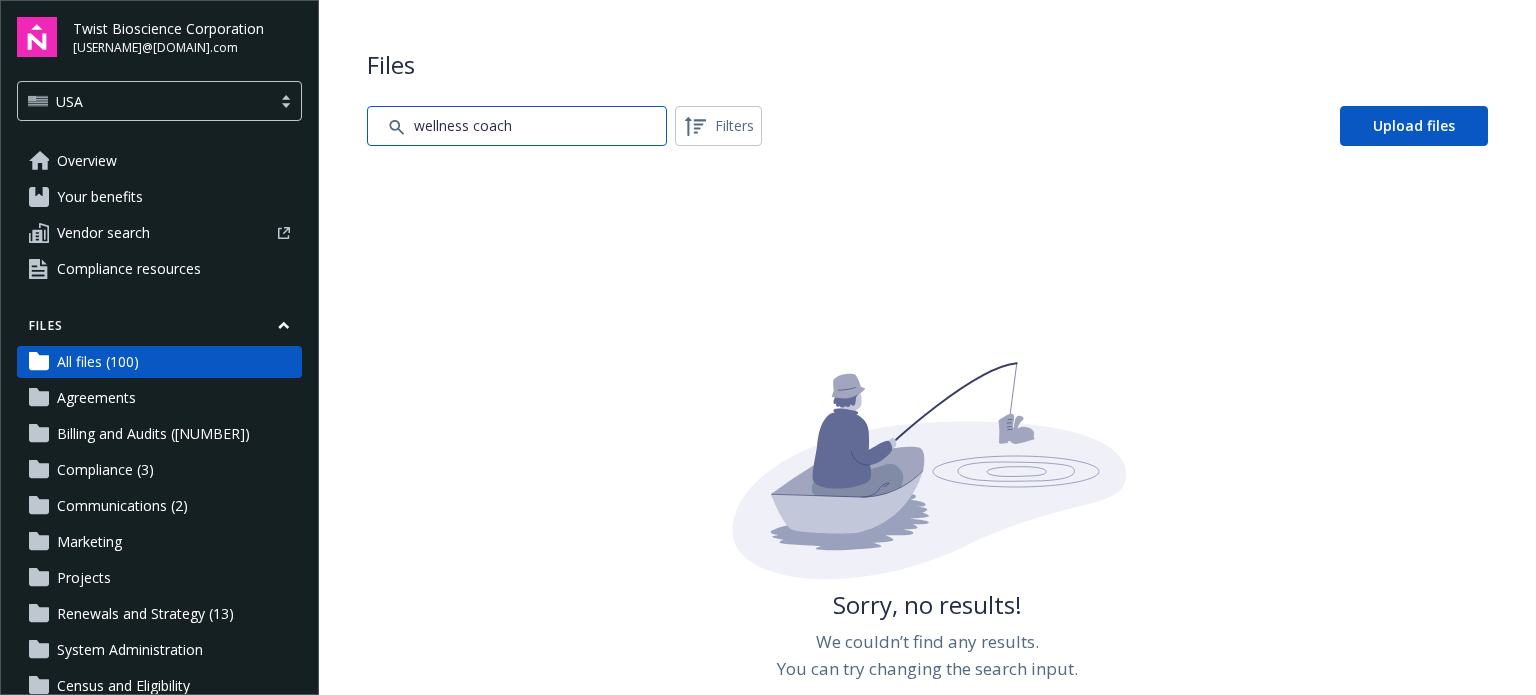 type on "wellness coach" 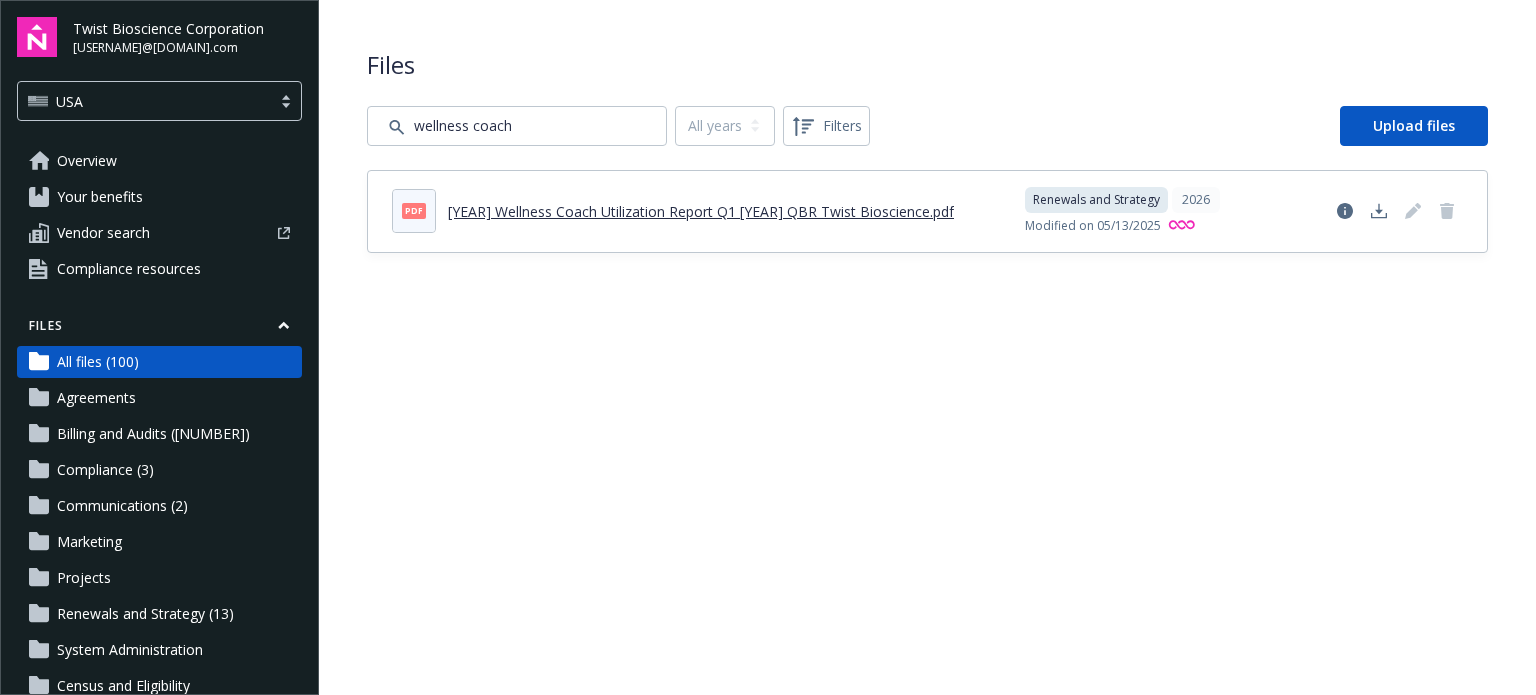 click on "Agreements" at bounding box center [159, 398] 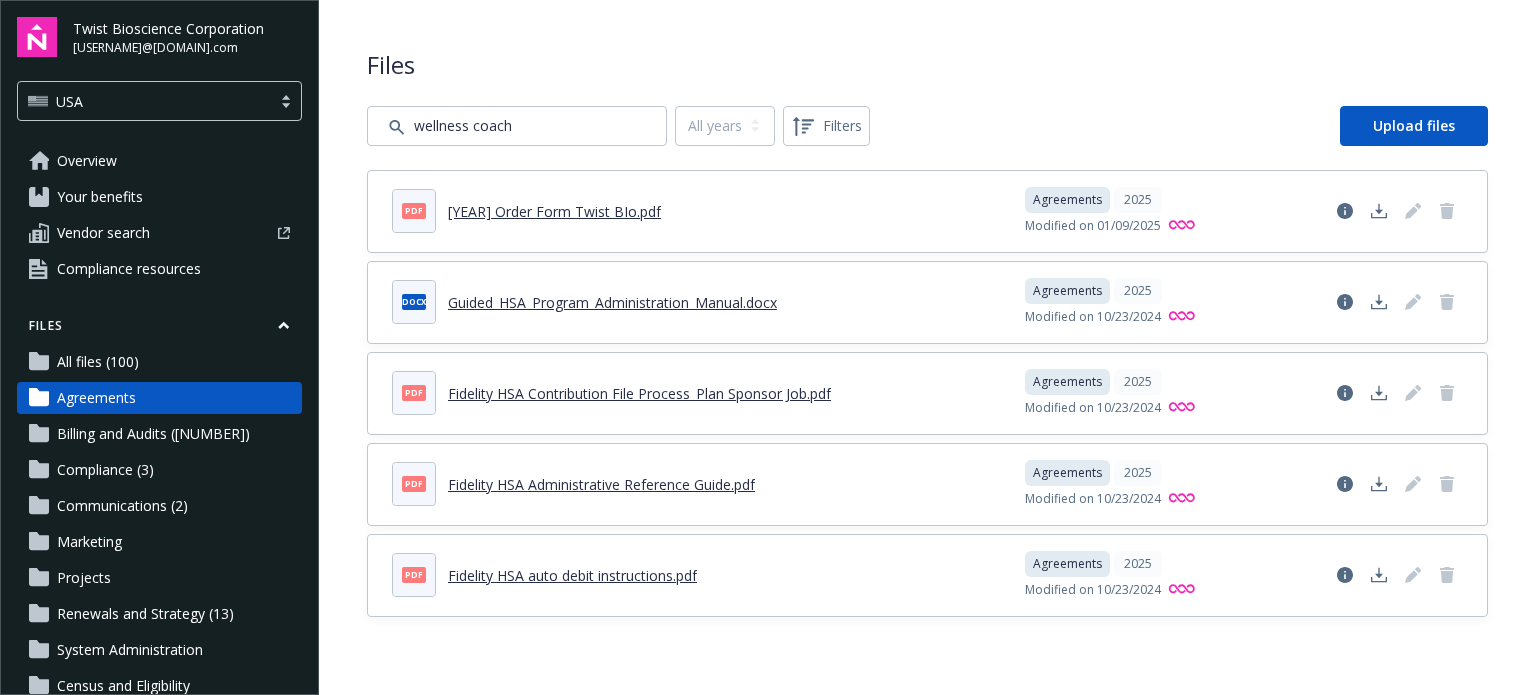 click on "Billing and Audits ([NUMBER])" at bounding box center (159, 434) 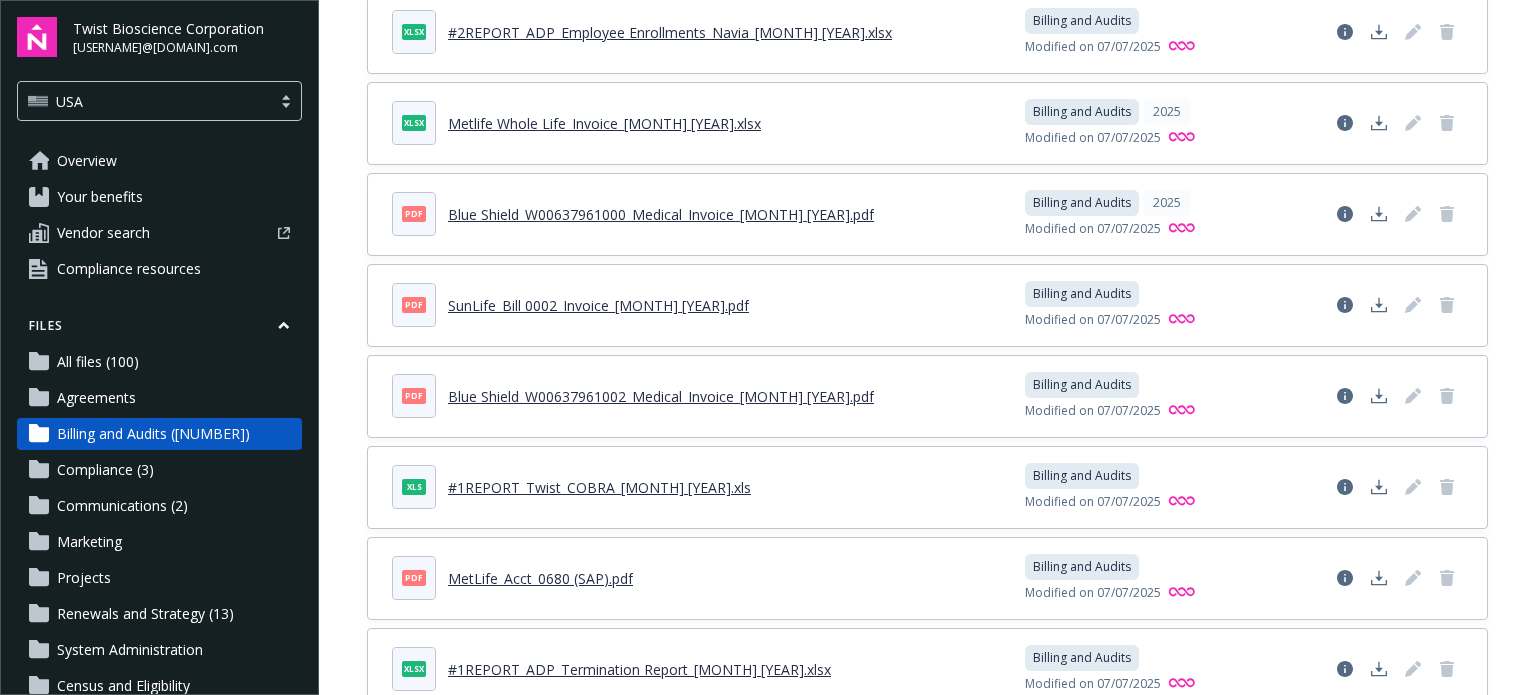 scroll, scrollTop: 1000, scrollLeft: 0, axis: vertical 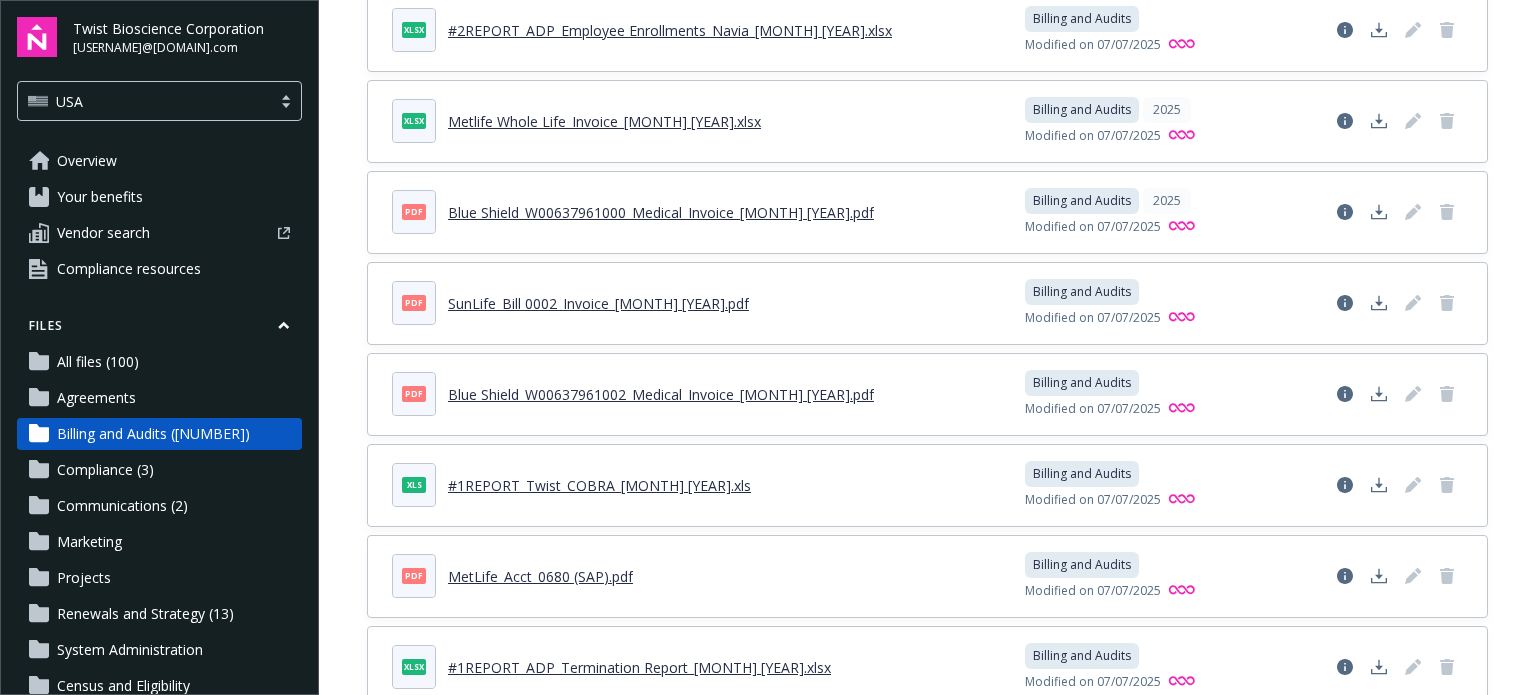 click on "Compliance (3)" at bounding box center (159, 470) 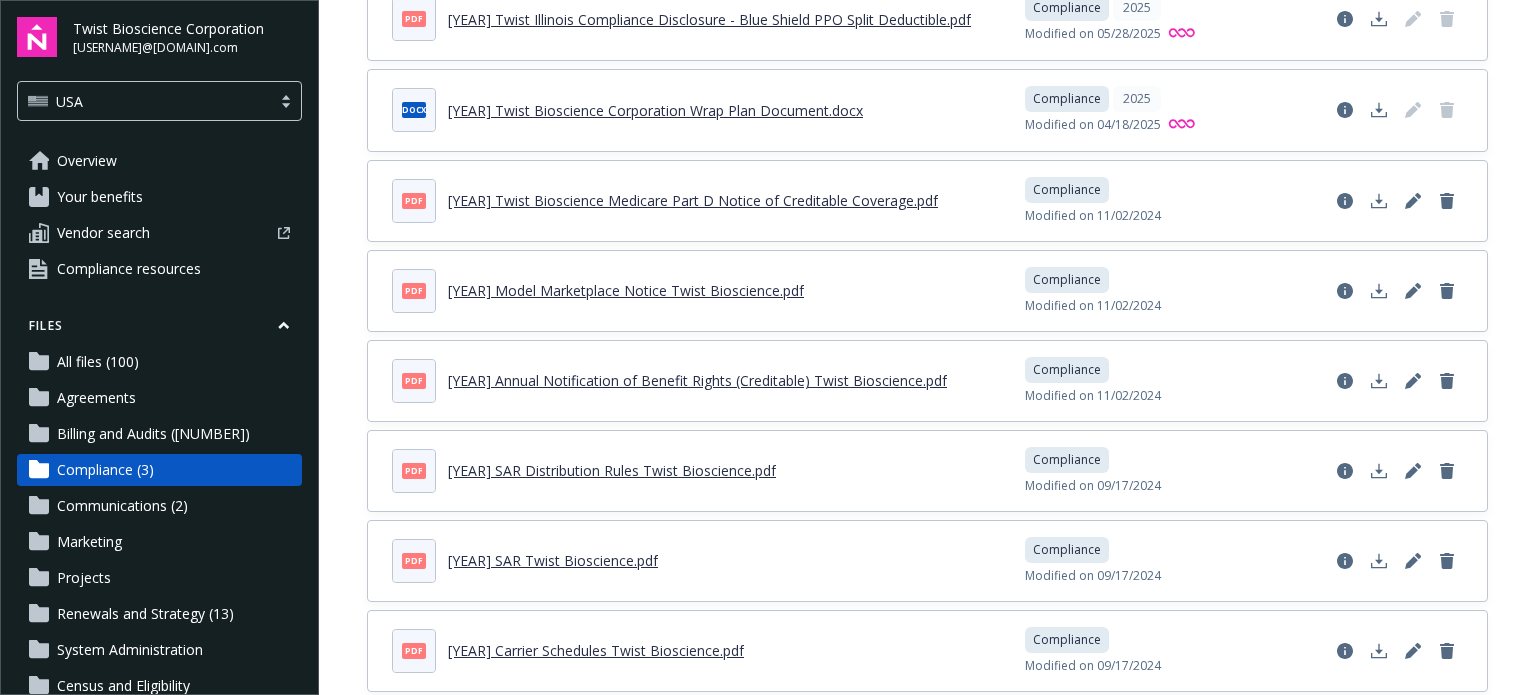 scroll, scrollTop: 300, scrollLeft: 0, axis: vertical 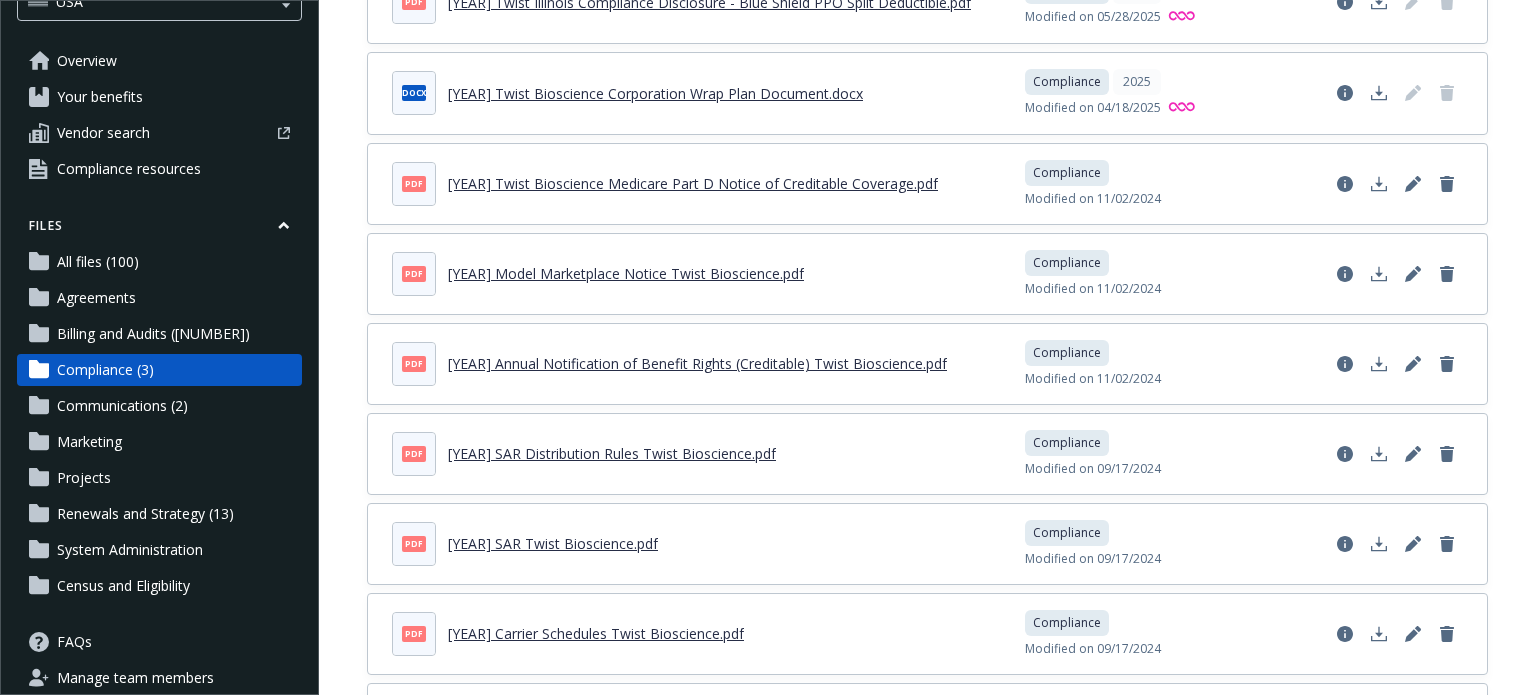 click on "Renewals and Strategy (13)" at bounding box center [145, 514] 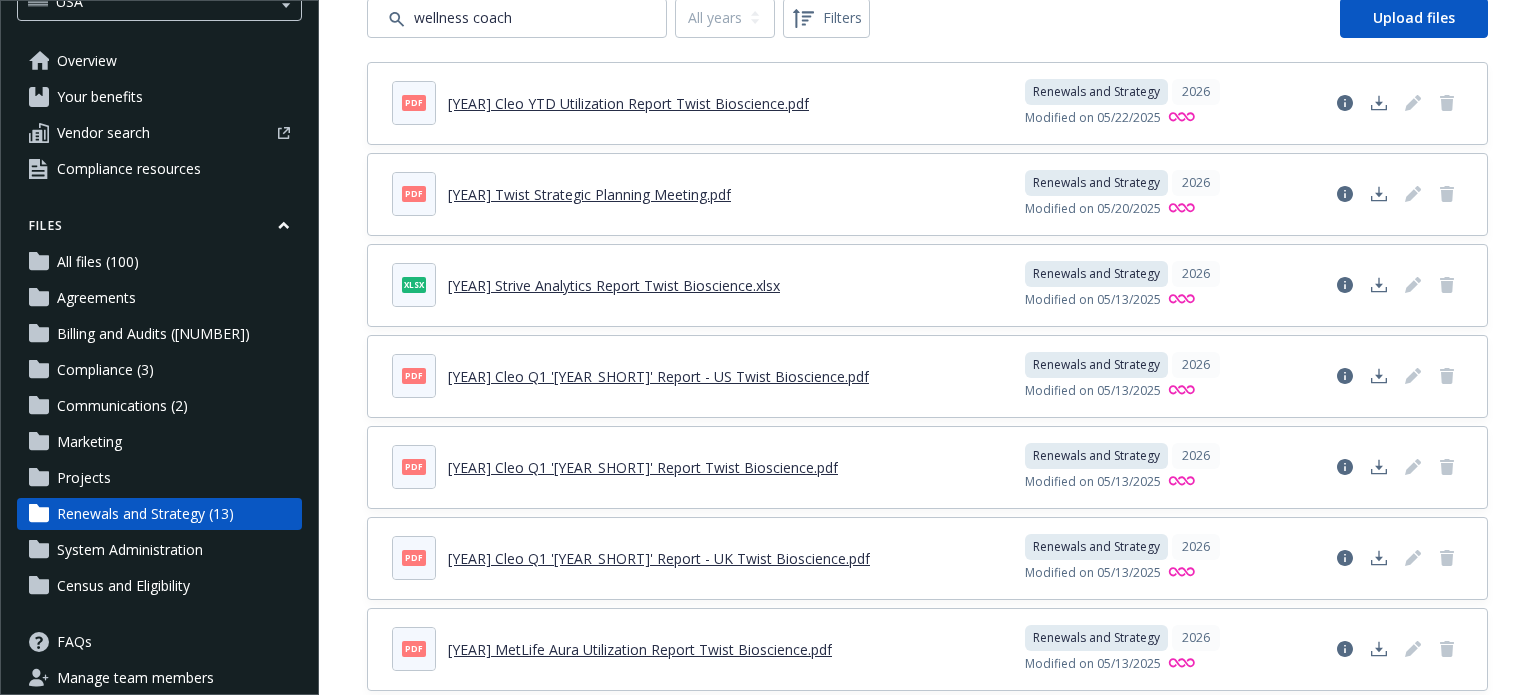 scroll, scrollTop: 0, scrollLeft: 0, axis: both 